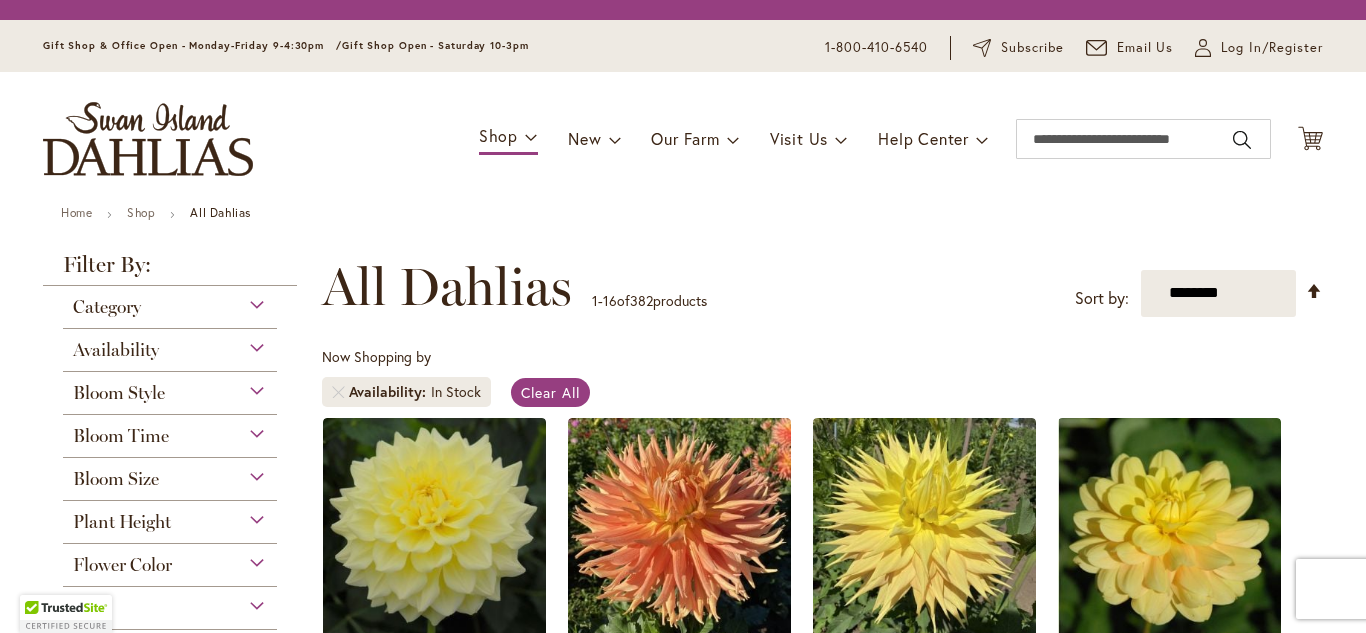 scroll, scrollTop: 0, scrollLeft: 0, axis: both 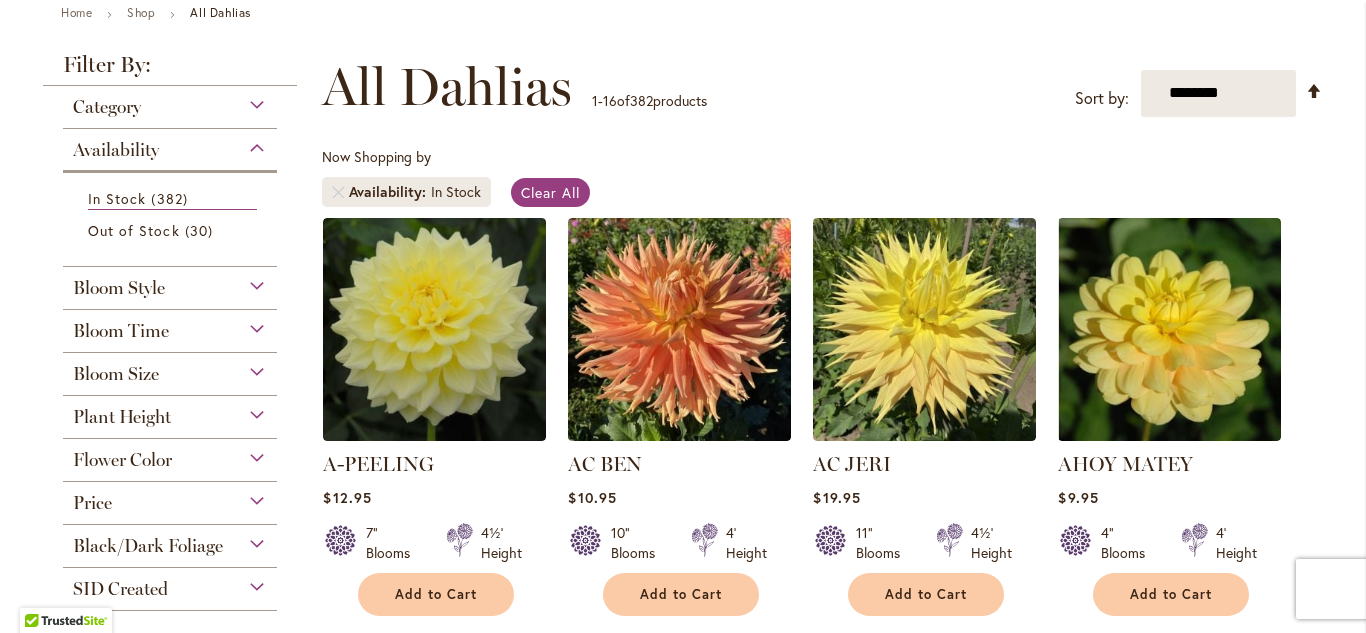 click on "Bloom Style" at bounding box center (170, 283) 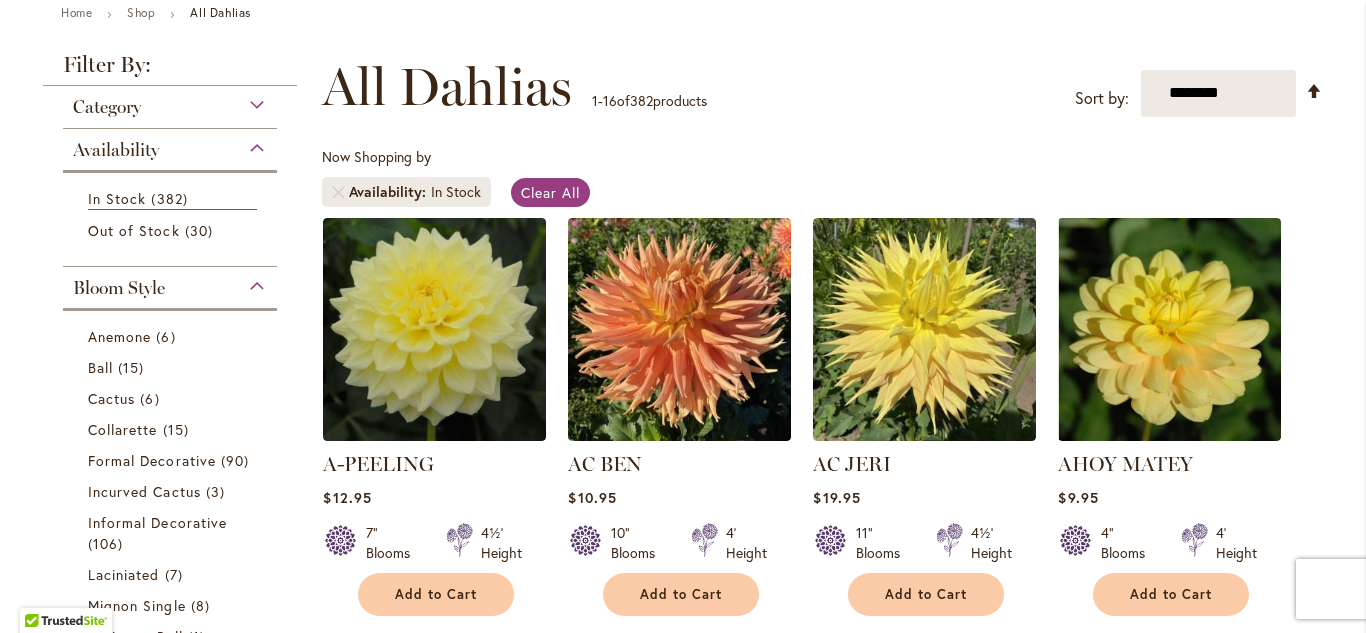 scroll, scrollTop: 506, scrollLeft: 0, axis: vertical 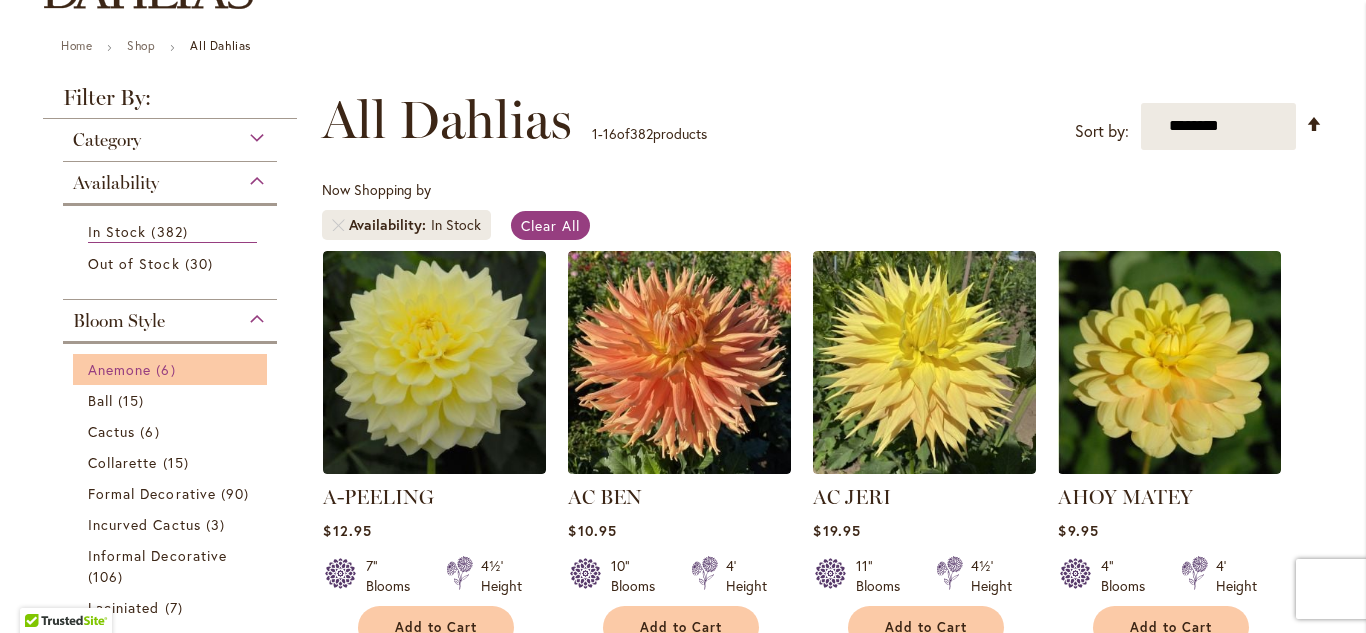 click on "Anemone" at bounding box center [119, 369] 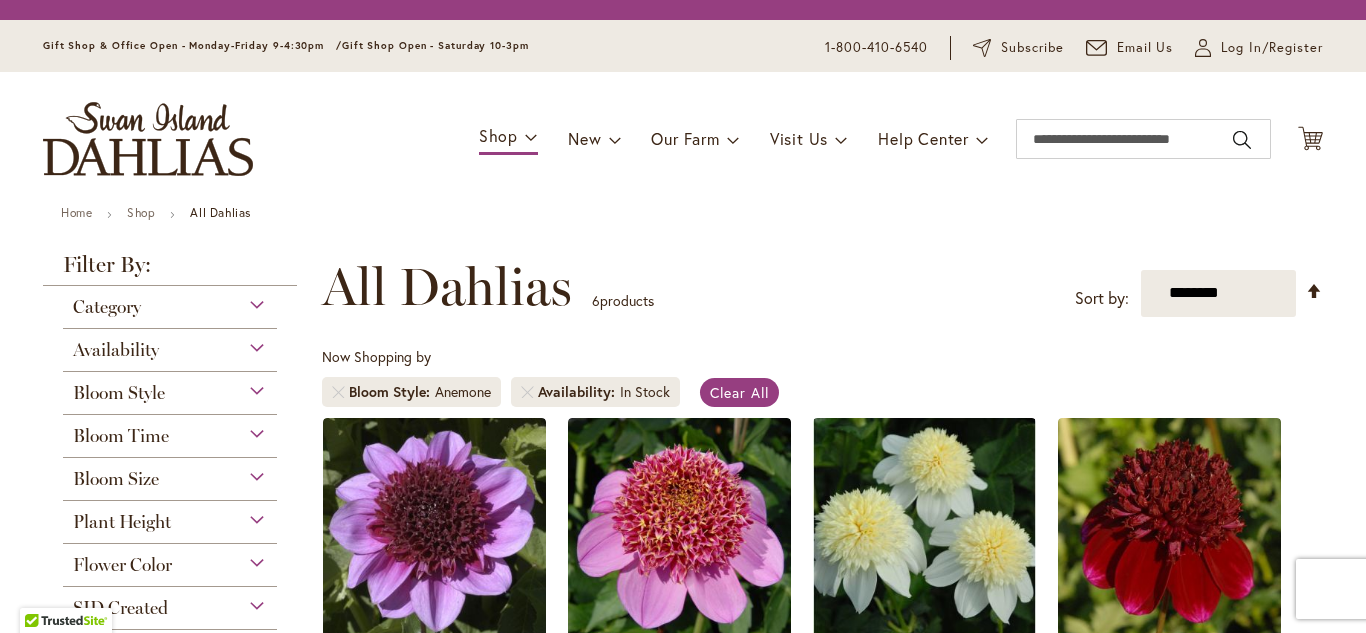 scroll, scrollTop: 0, scrollLeft: 0, axis: both 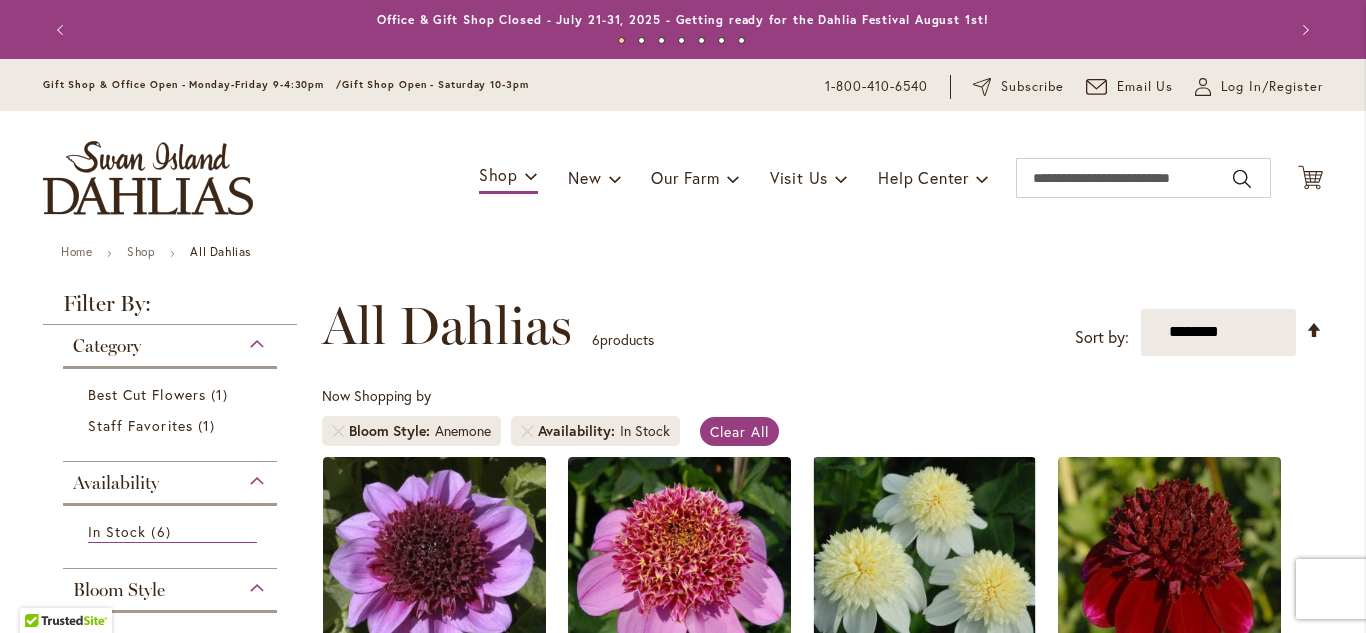 click on "**********" at bounding box center [822, 326] 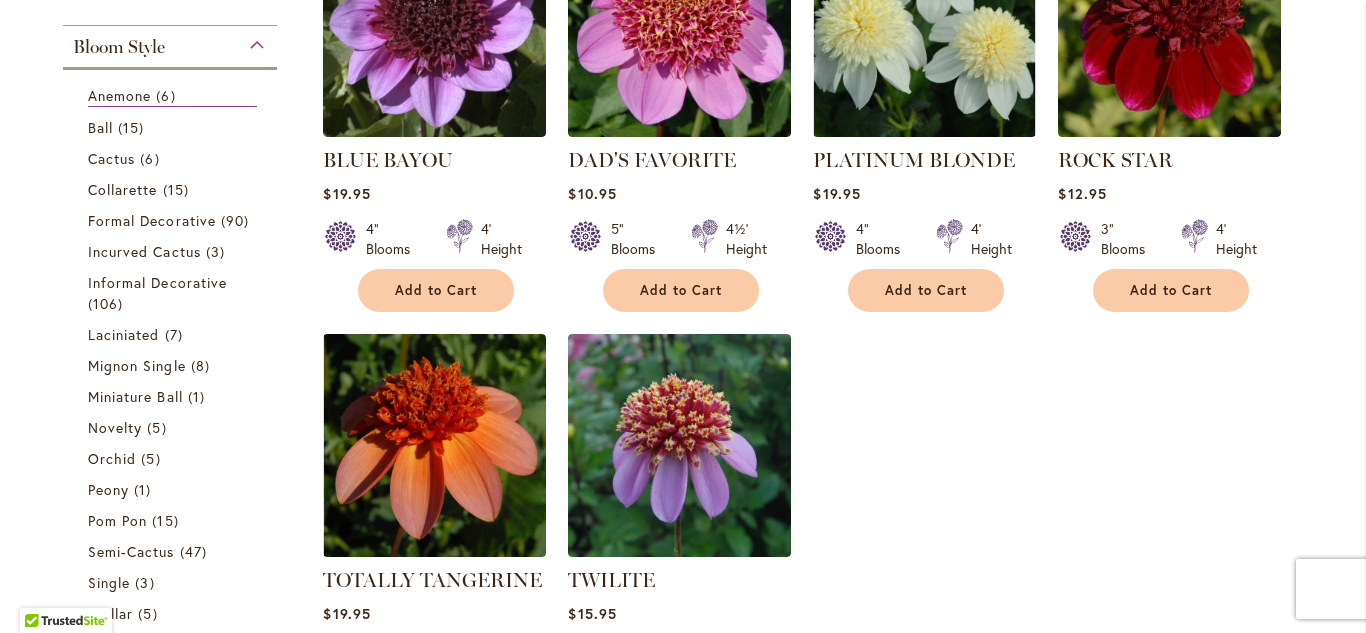 scroll, scrollTop: 600, scrollLeft: 0, axis: vertical 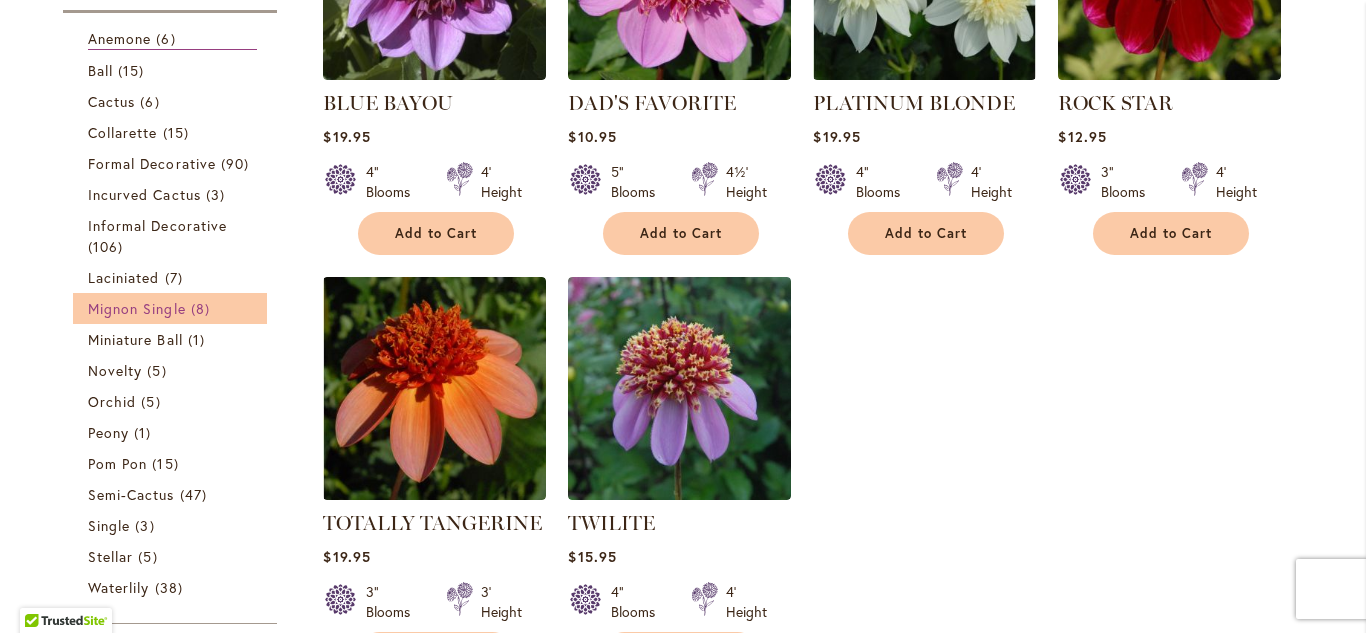 click on "Mignon Single" at bounding box center (137, 308) 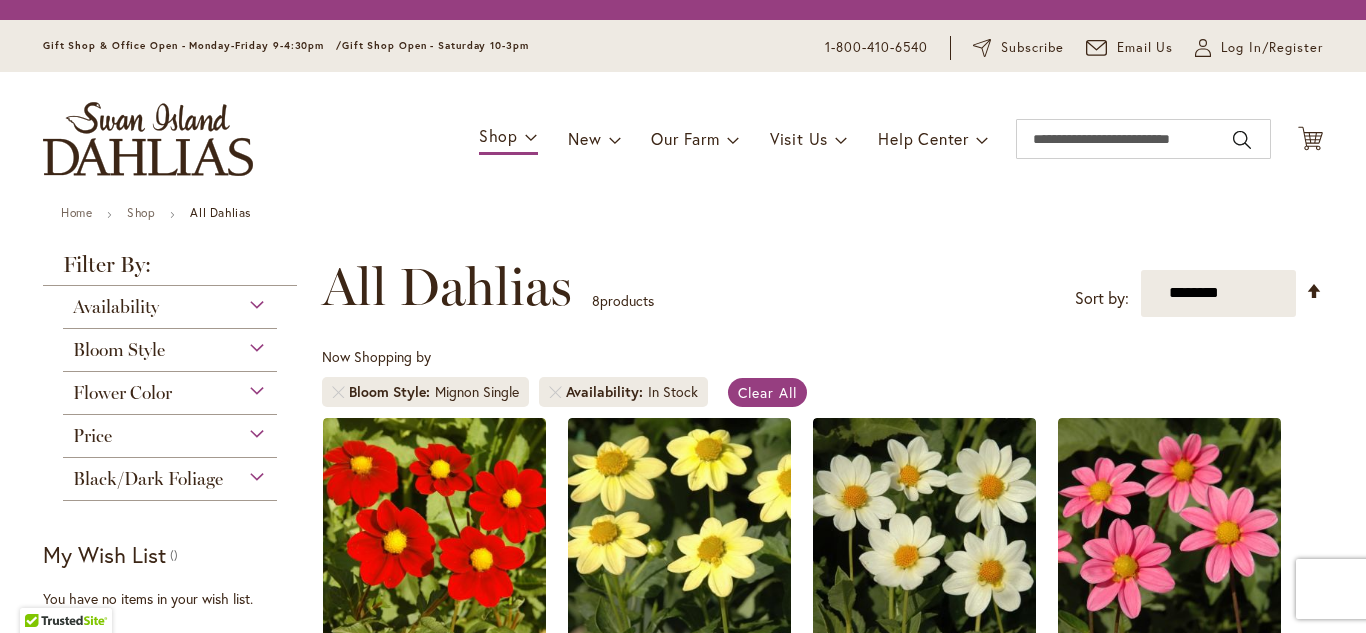 scroll, scrollTop: 0, scrollLeft: 0, axis: both 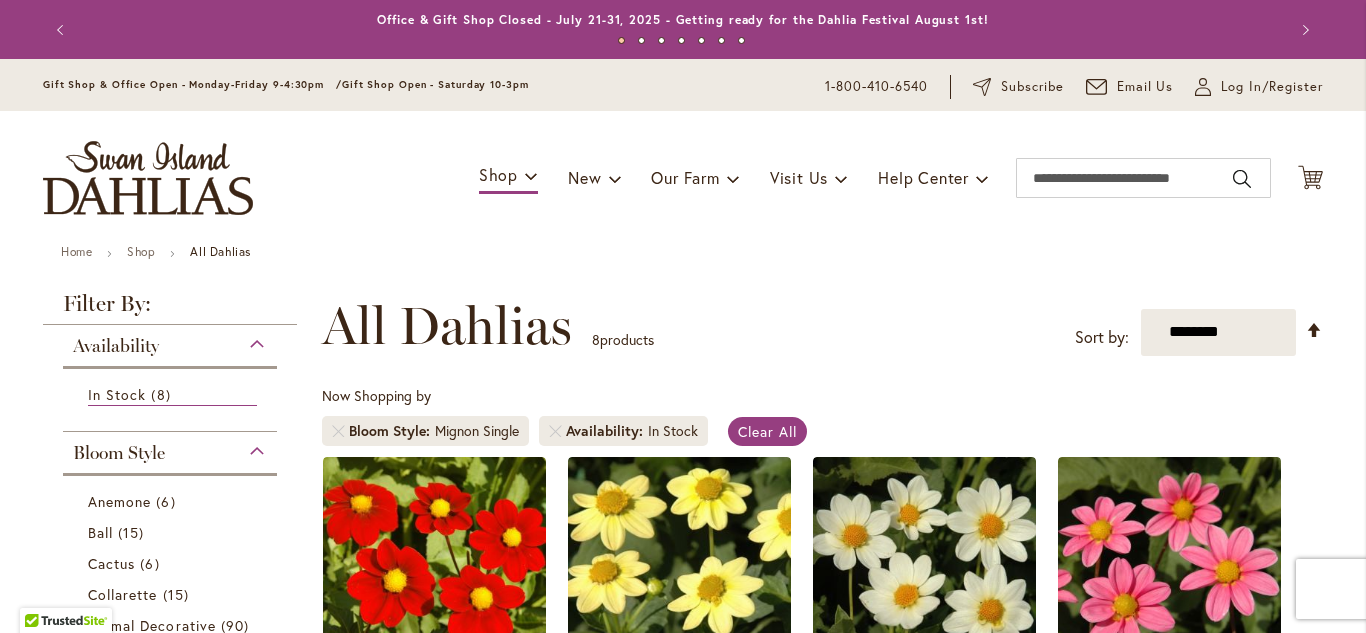click on "Skip to Content
Gift Shop & Office Open - Monday-Friday 9-4:30pm   /    Gift Shop Open - Saturday 10-3pm
[PHONE]
Subscribe
Email Us
My Account
Log In/Register
Toggle Nav
Shop
Dahlia Tubers
Collections
Fresh Cut Dahlias" at bounding box center (683, 1210) 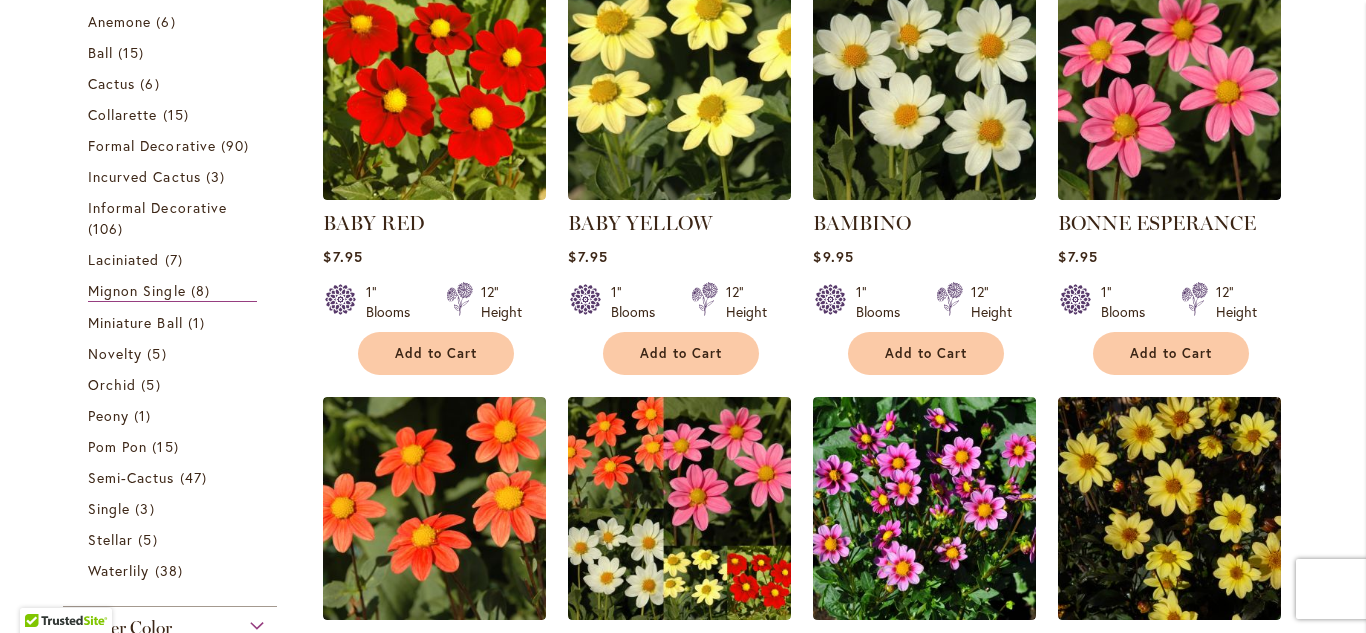 scroll, scrollTop: 440, scrollLeft: 0, axis: vertical 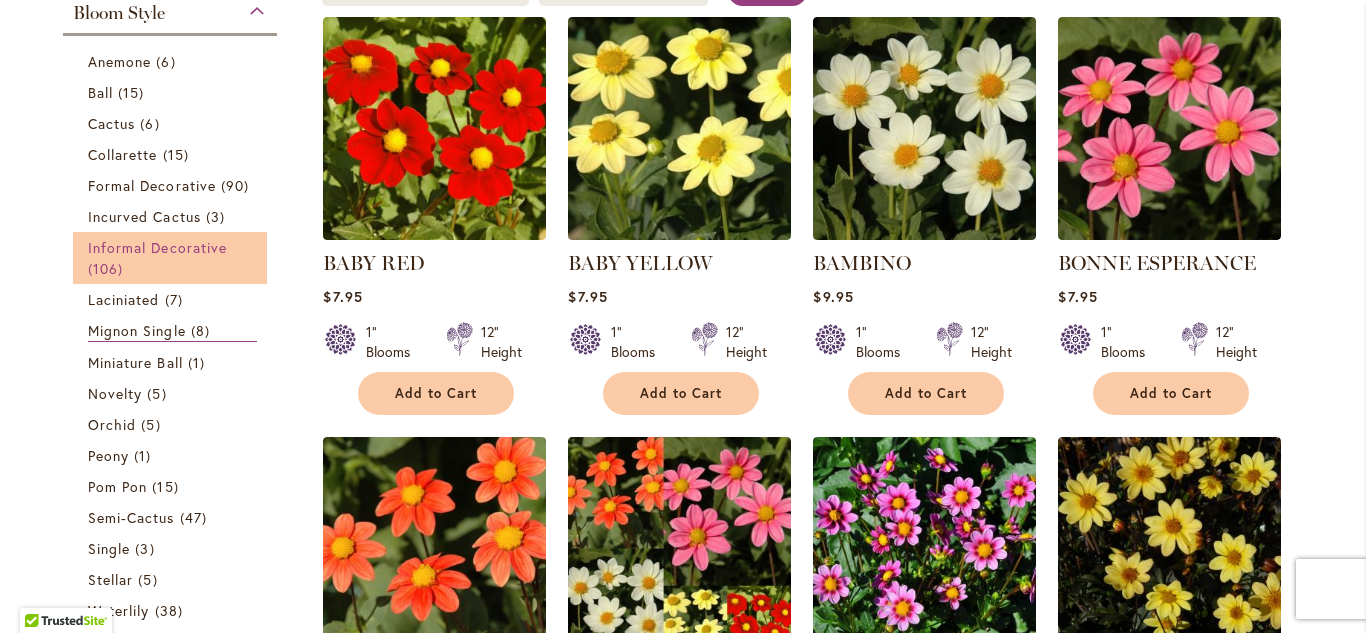 click on "Informal Decorative
106
items" at bounding box center (172, 258) 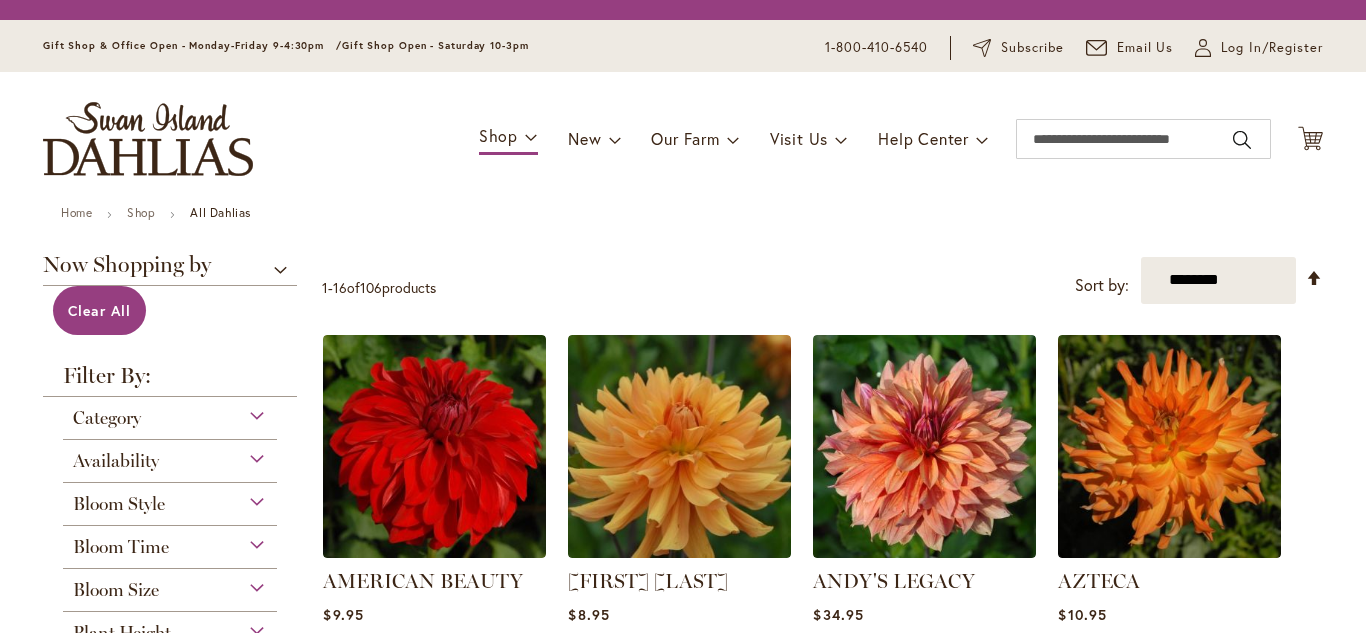 scroll, scrollTop: 0, scrollLeft: 0, axis: both 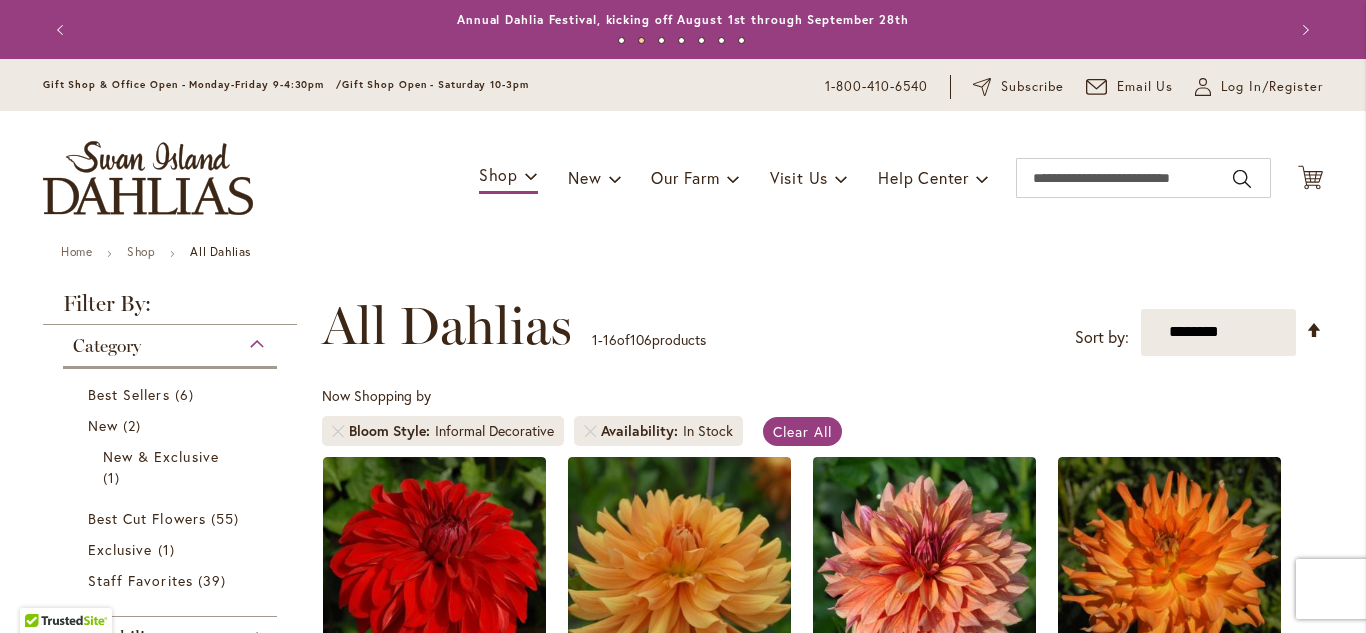 click on "**********" at bounding box center [822, 326] 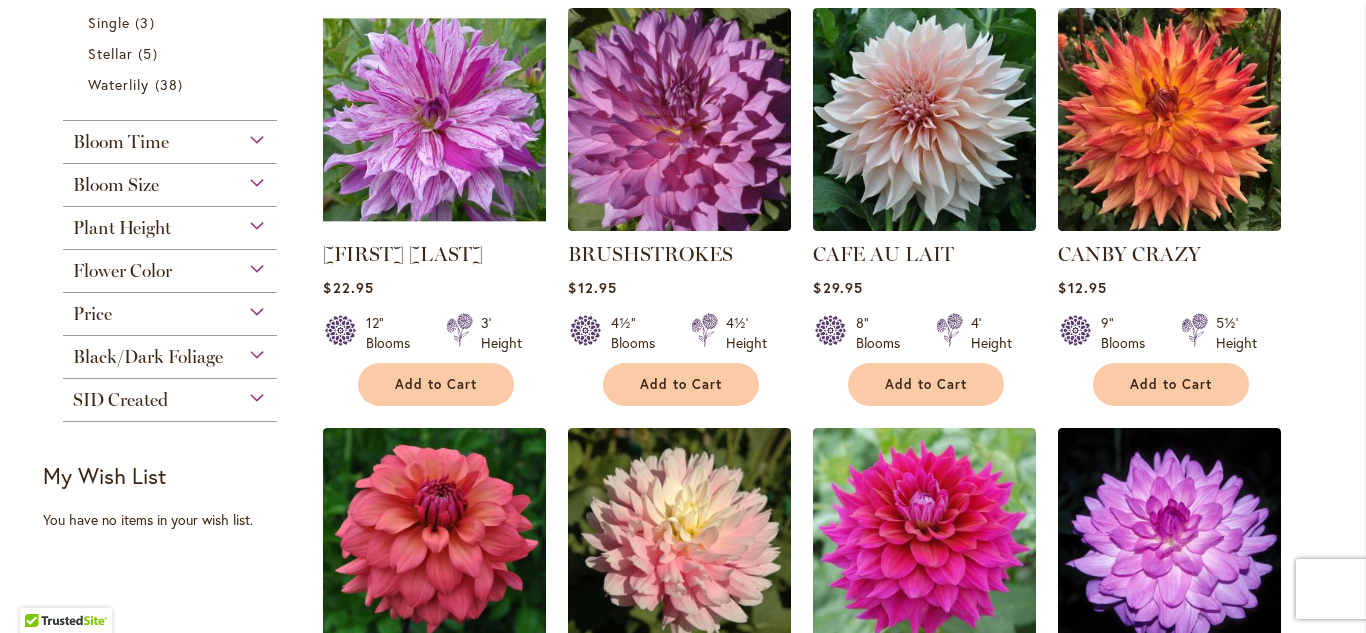 scroll, scrollTop: 1400, scrollLeft: 0, axis: vertical 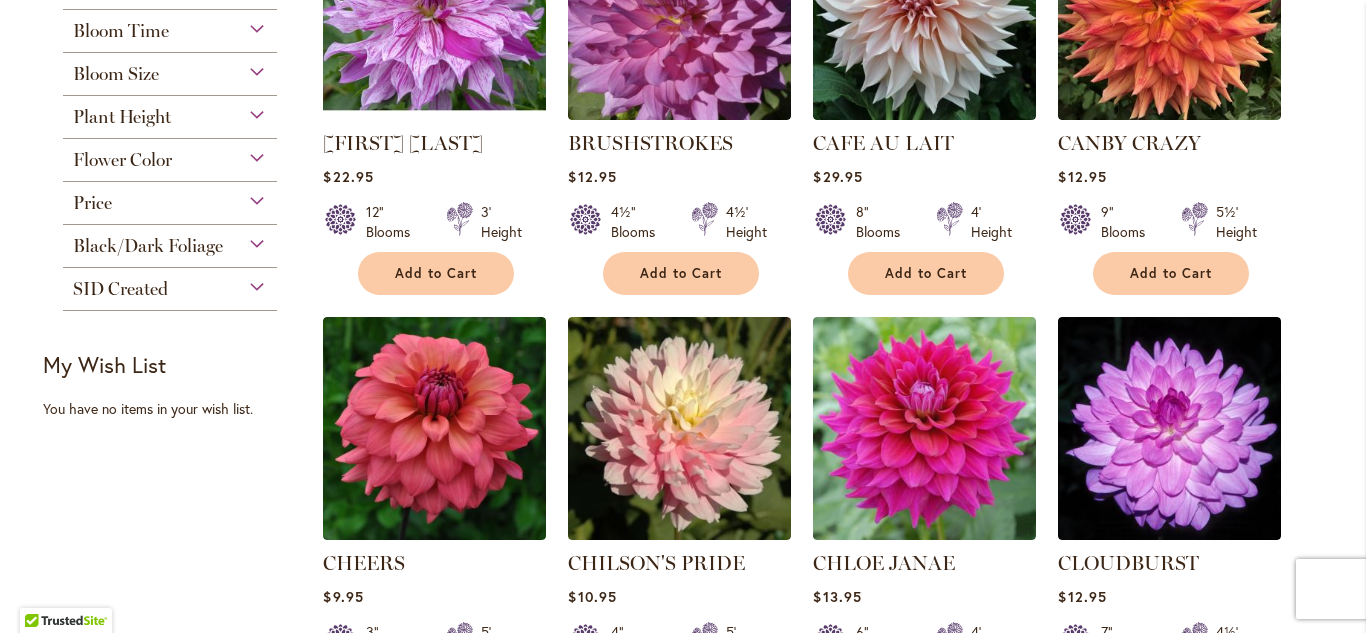 click on "Black/Dark Foliage
Yes
1
item" at bounding box center [170, 246] 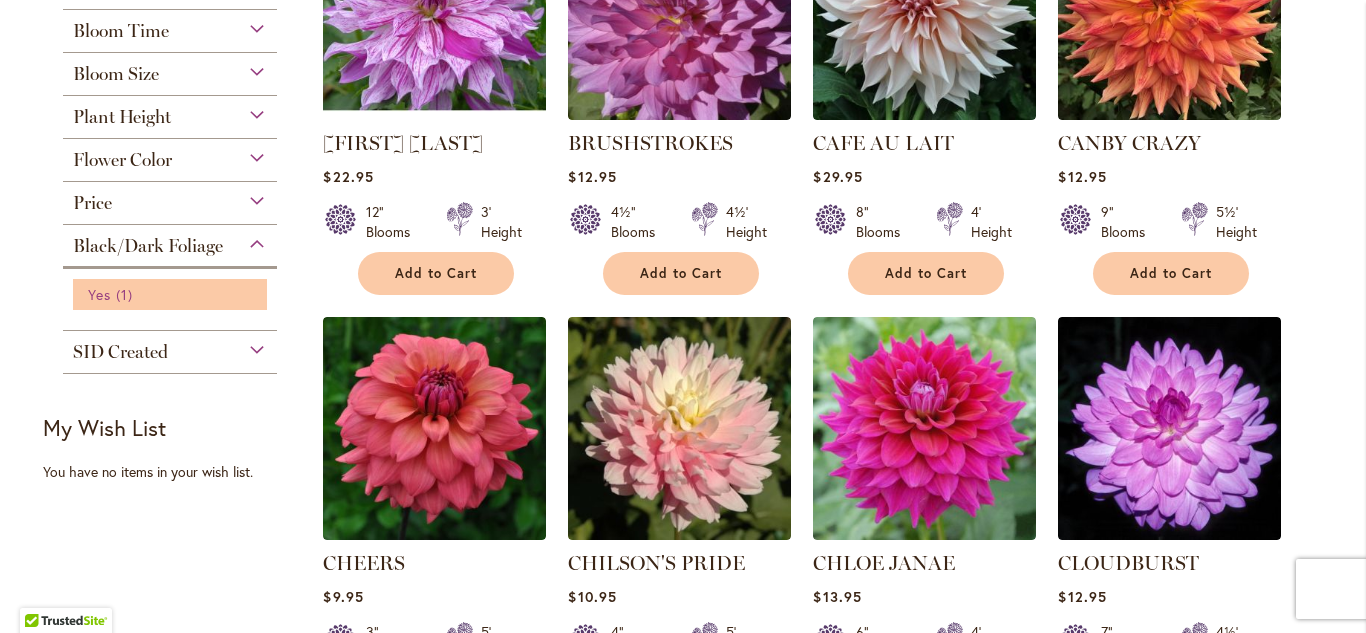 click on "Yes
1
item" at bounding box center (172, 294) 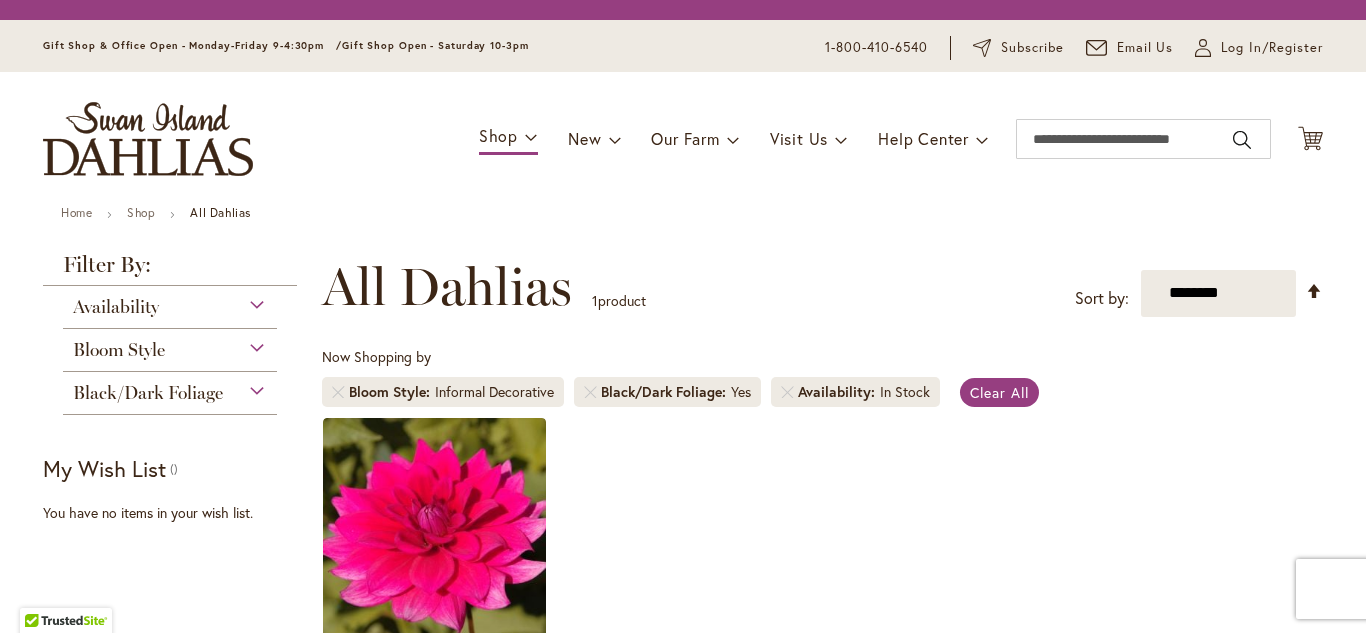 scroll, scrollTop: 0, scrollLeft: 0, axis: both 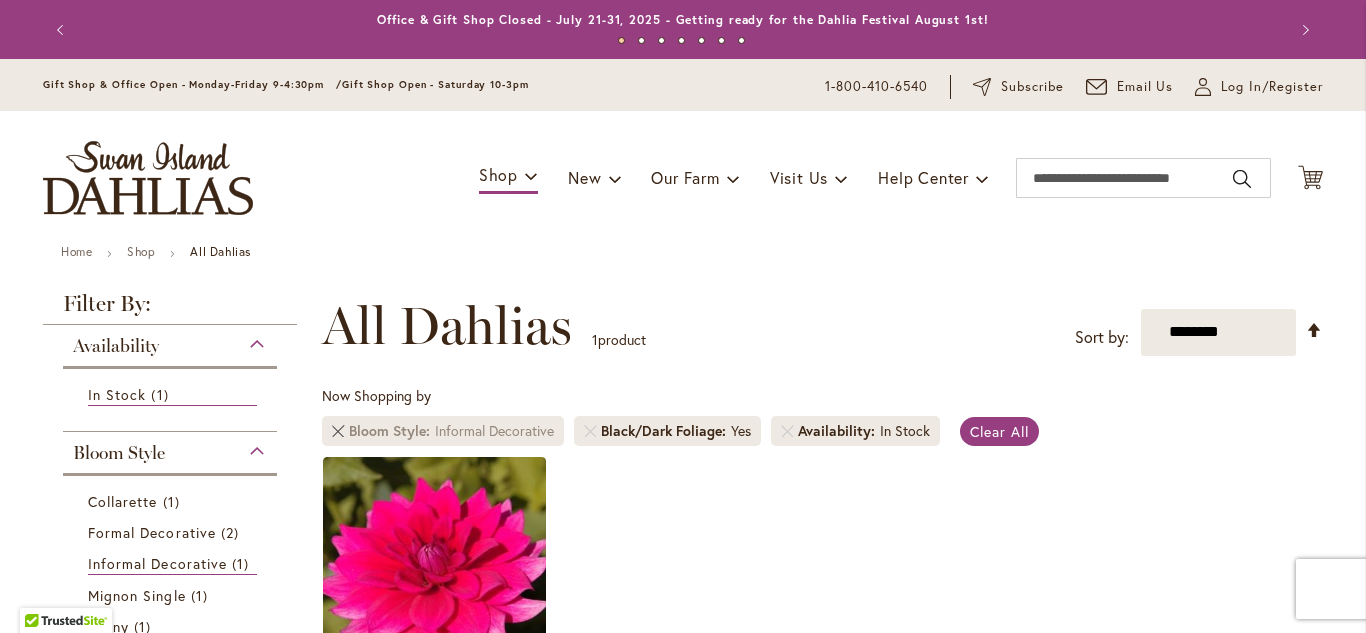 click at bounding box center (338, 431) 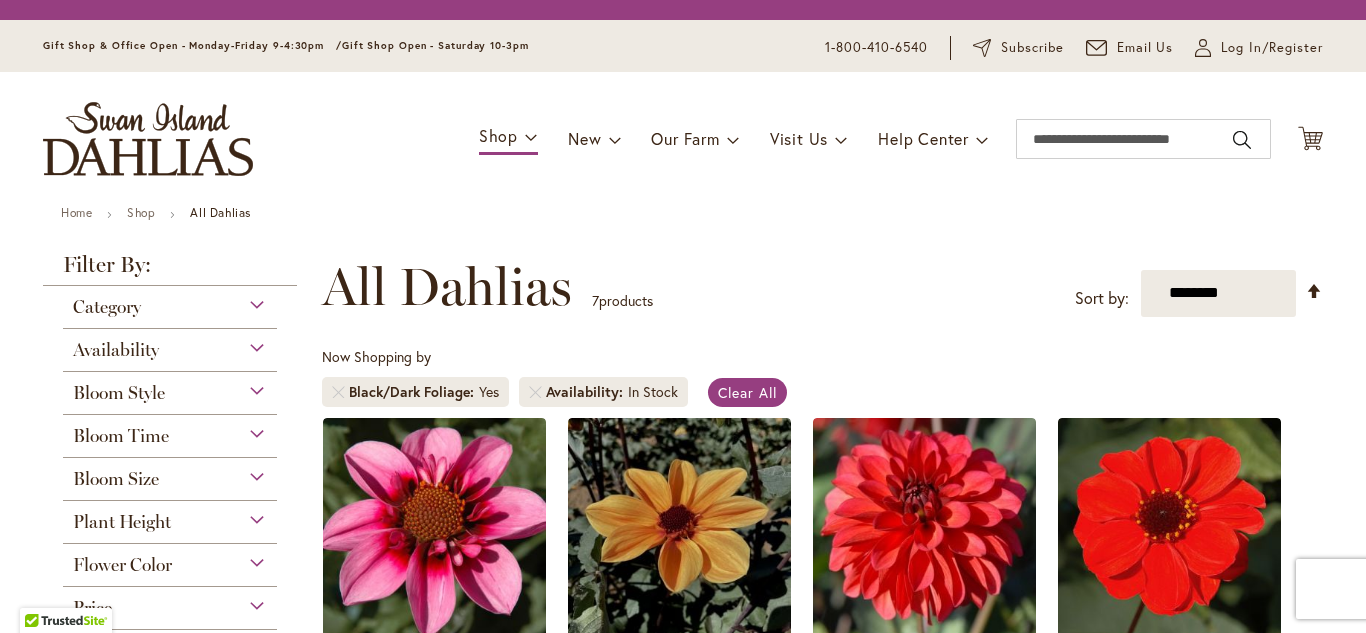 scroll, scrollTop: 0, scrollLeft: 0, axis: both 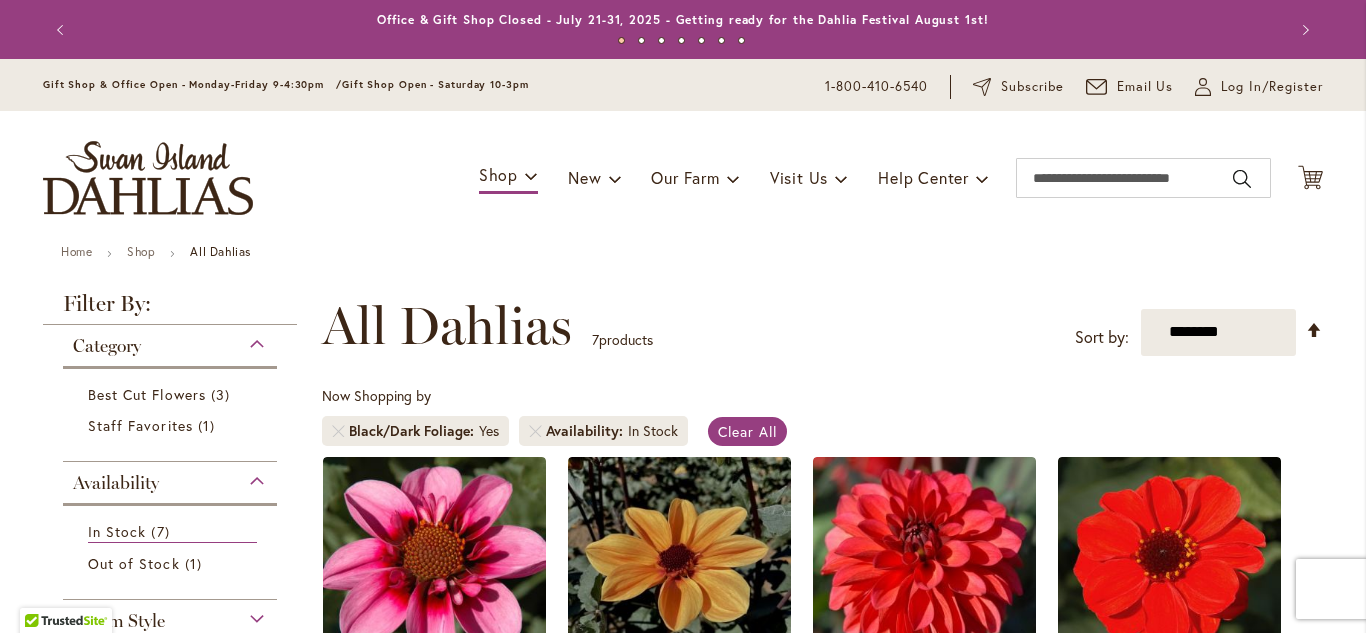 click on "**********" at bounding box center (822, 326) 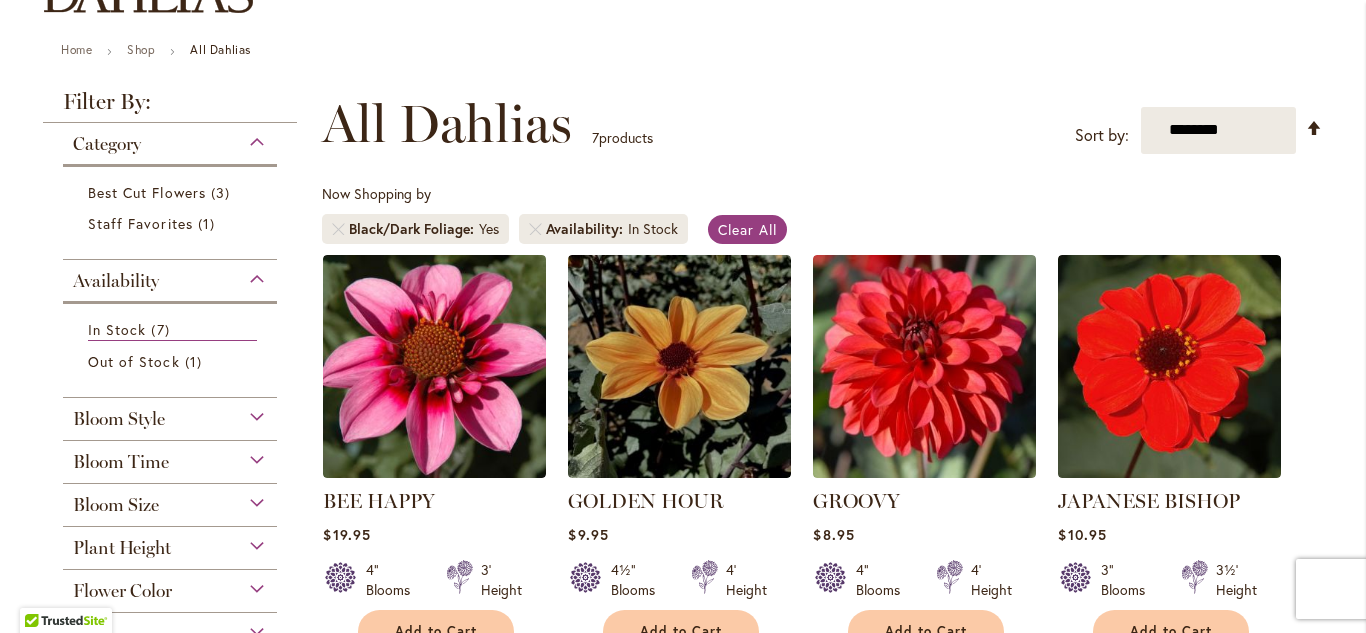 scroll, scrollTop: 200, scrollLeft: 0, axis: vertical 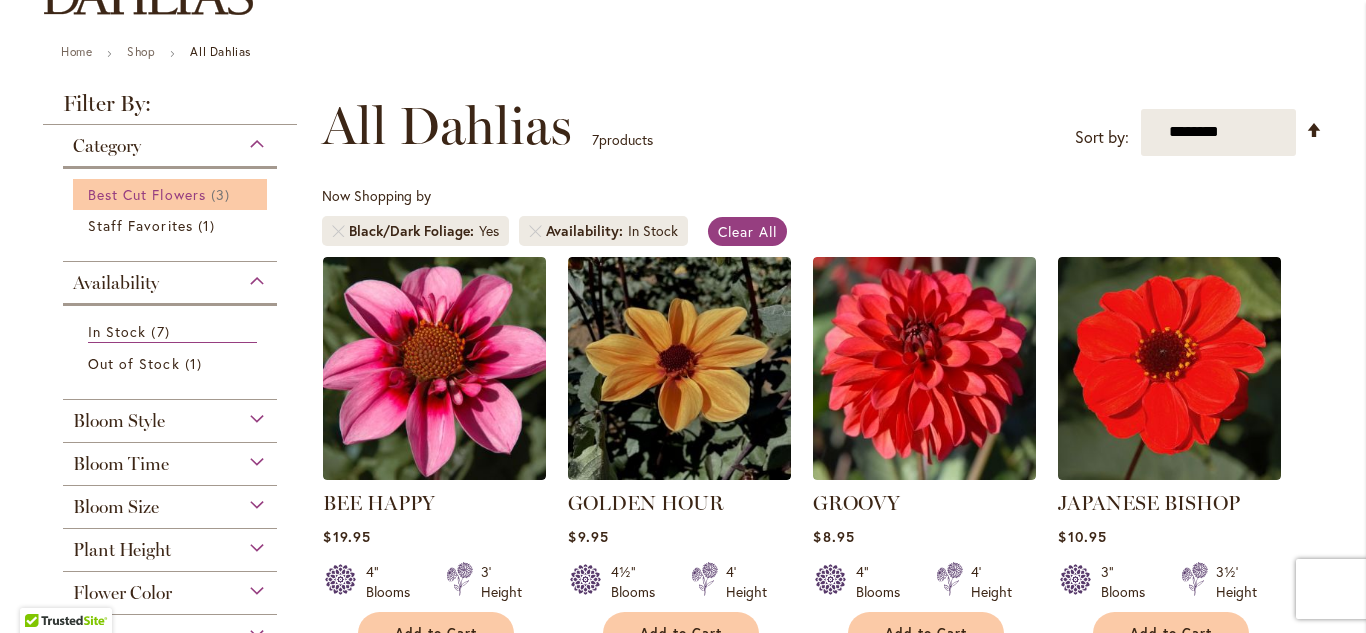 click on "Best Cut Flowers" at bounding box center [147, 194] 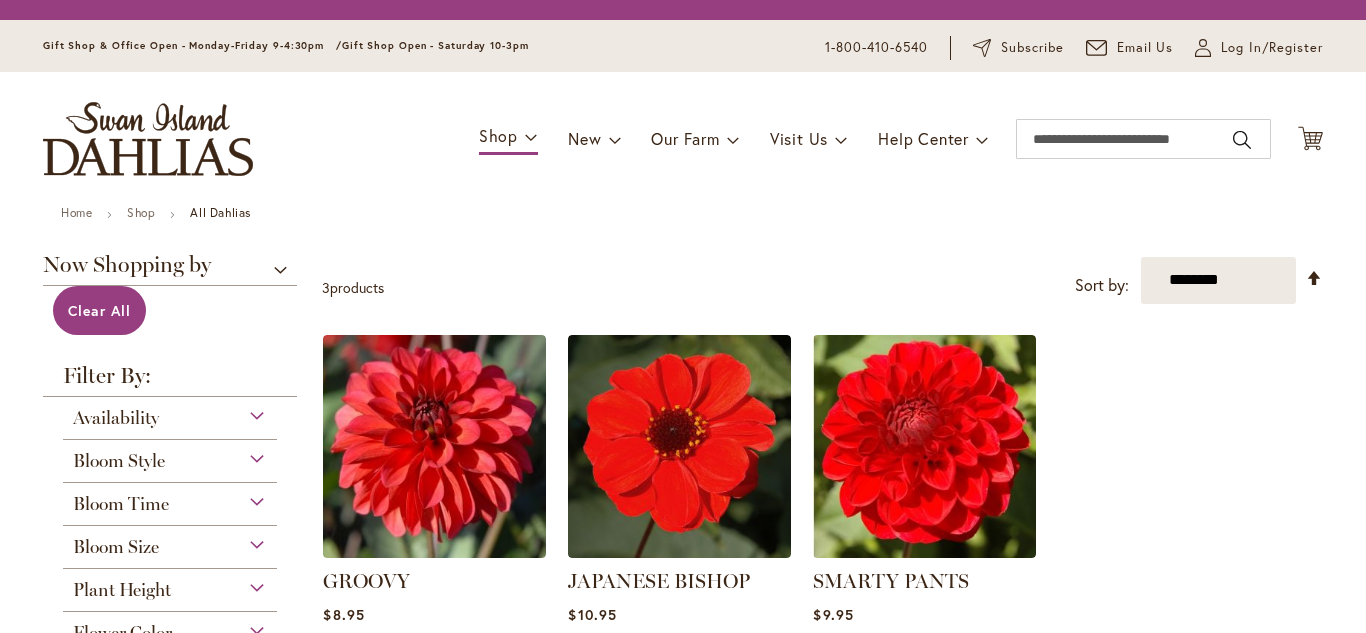 scroll, scrollTop: 0, scrollLeft: 0, axis: both 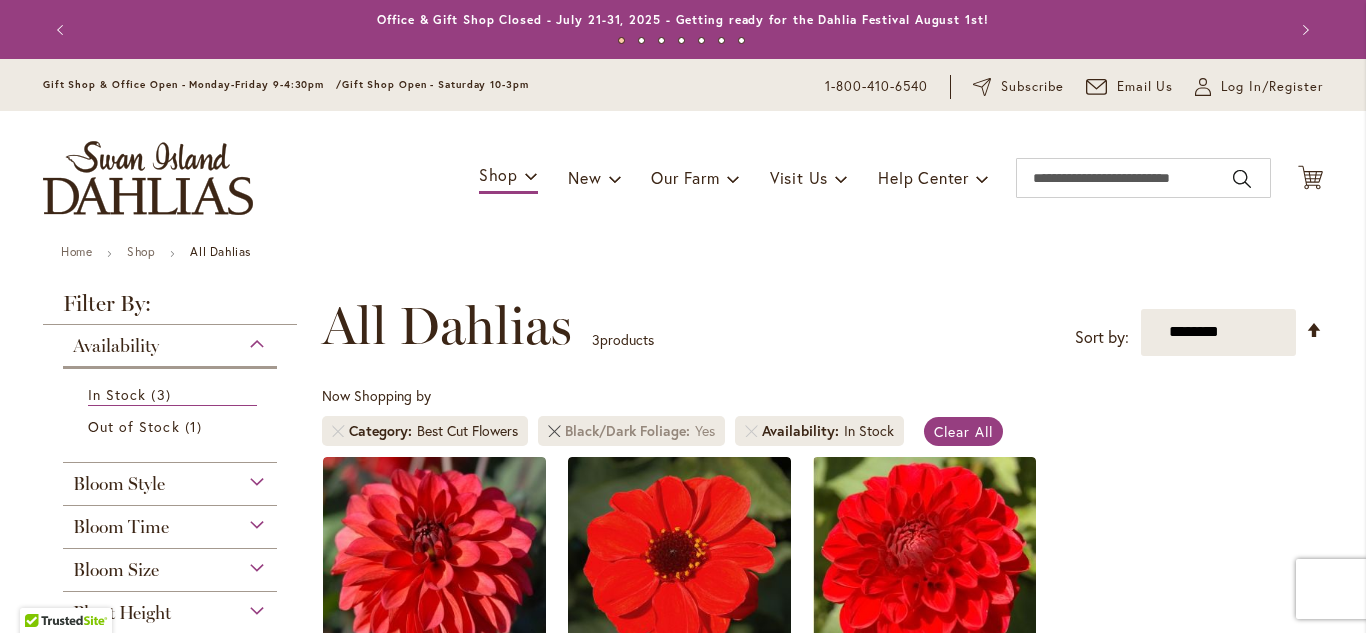 click at bounding box center [554, 431] 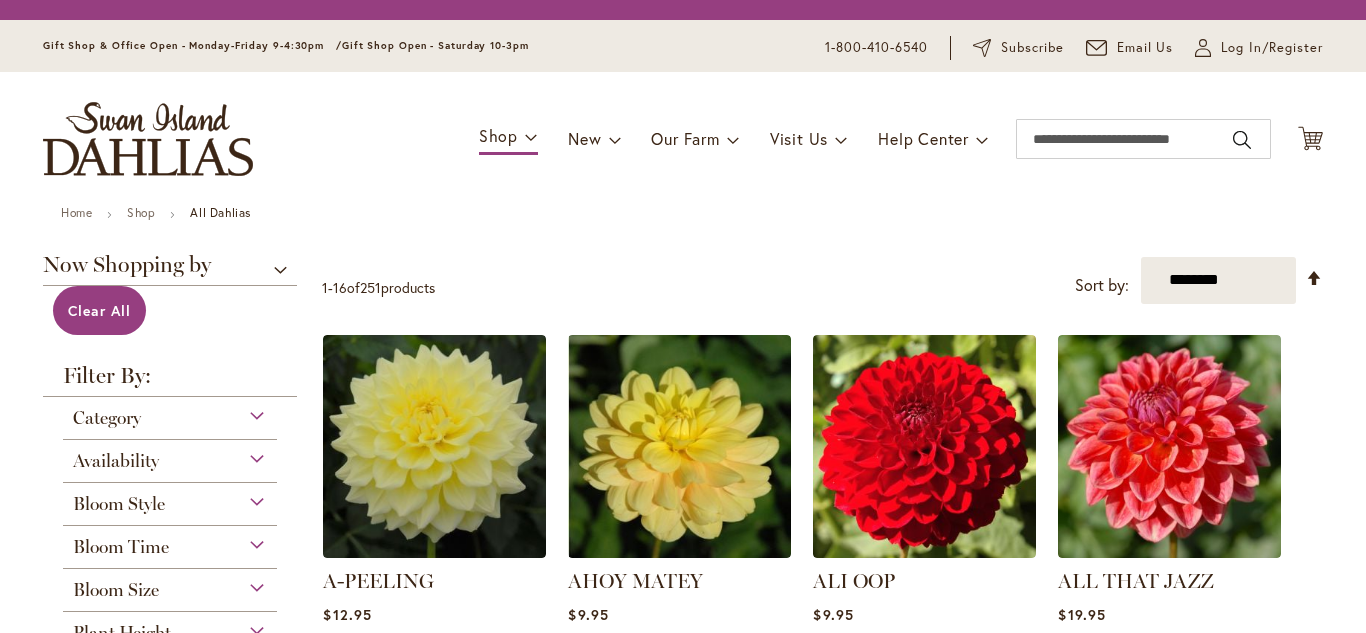 scroll, scrollTop: 0, scrollLeft: 0, axis: both 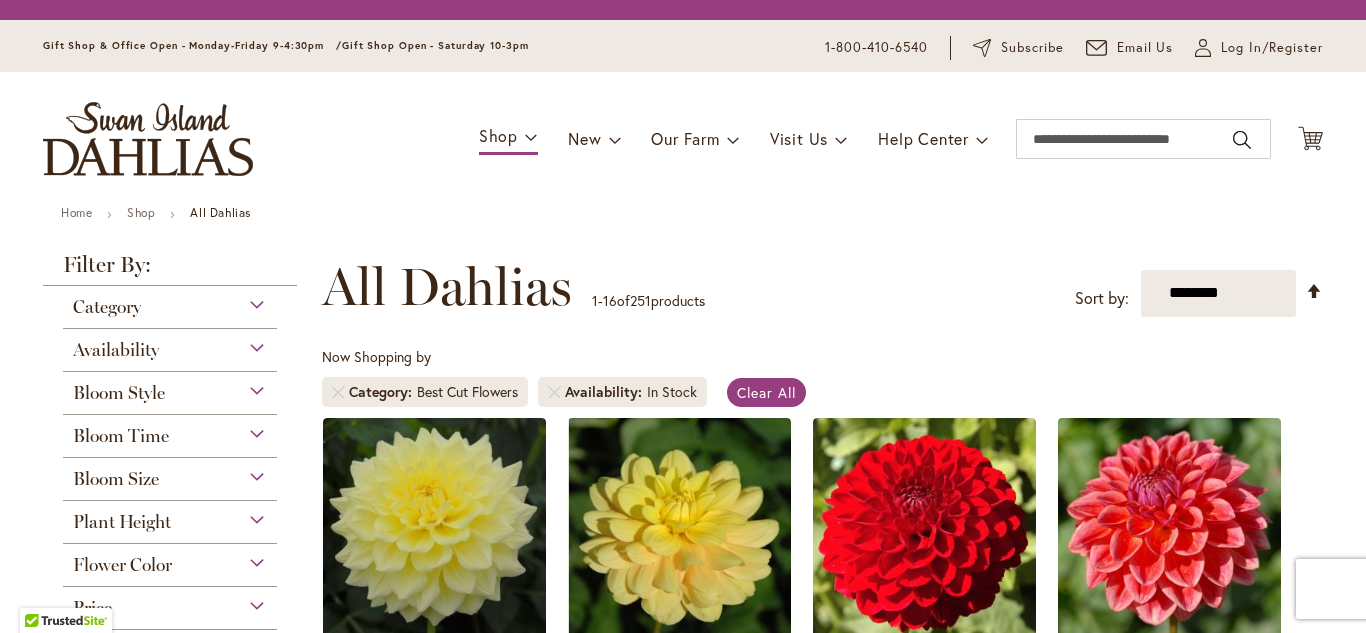 click on "**********" at bounding box center [822, 287] 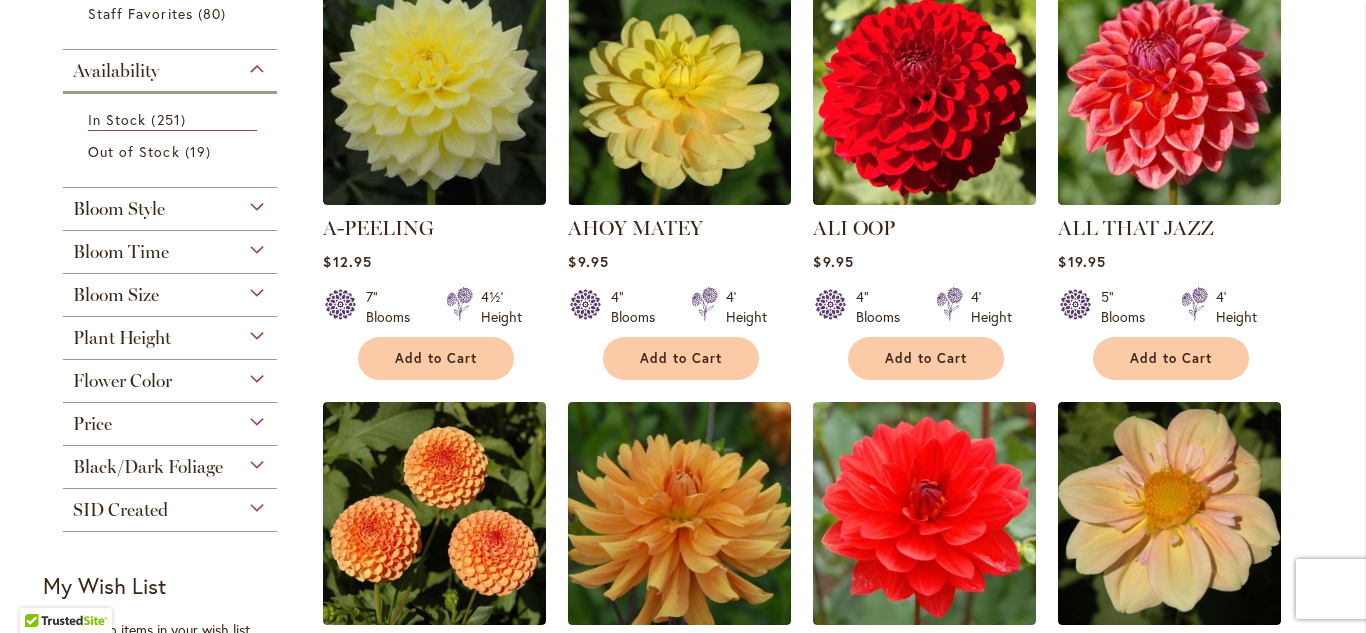 scroll, scrollTop: 480, scrollLeft: 0, axis: vertical 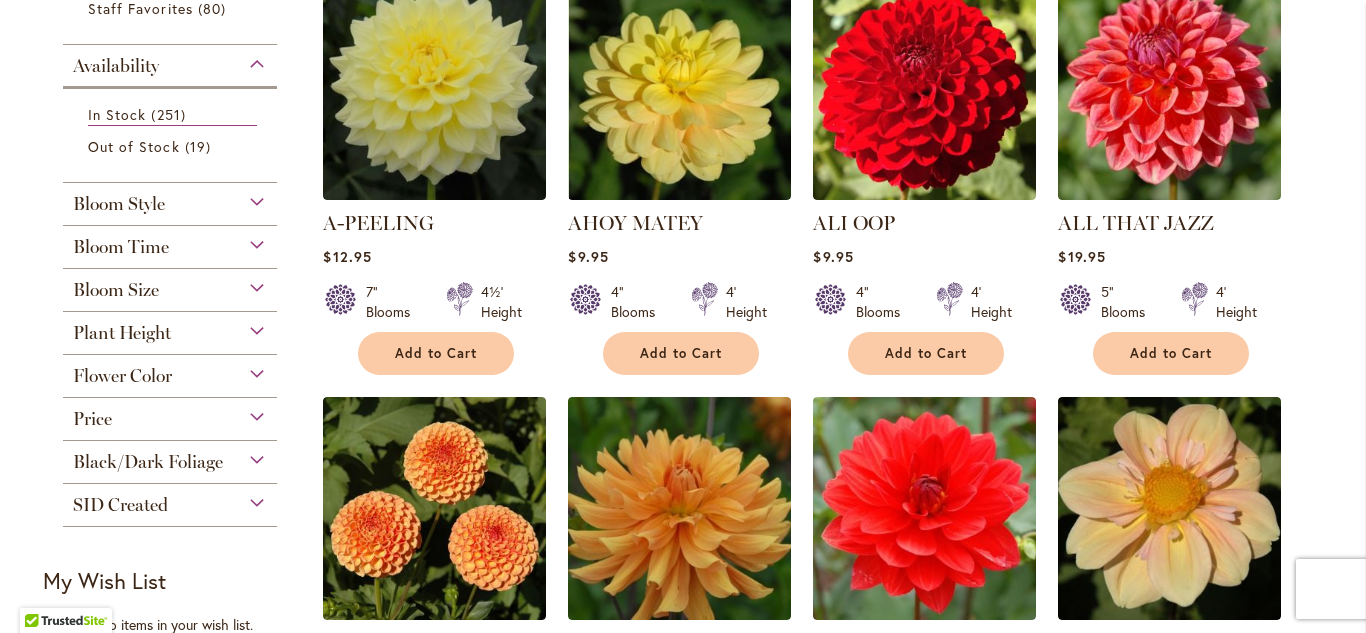 click on "Bloom Style" at bounding box center (170, 199) 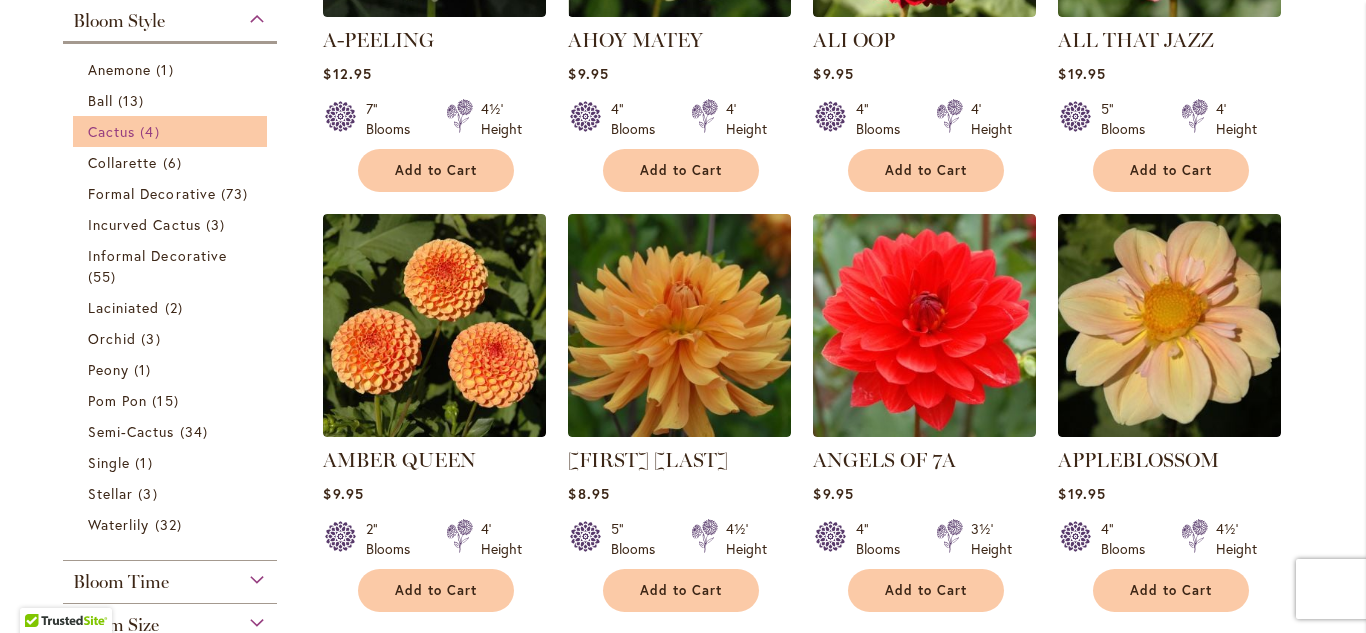 click on "Cactus" at bounding box center (111, 131) 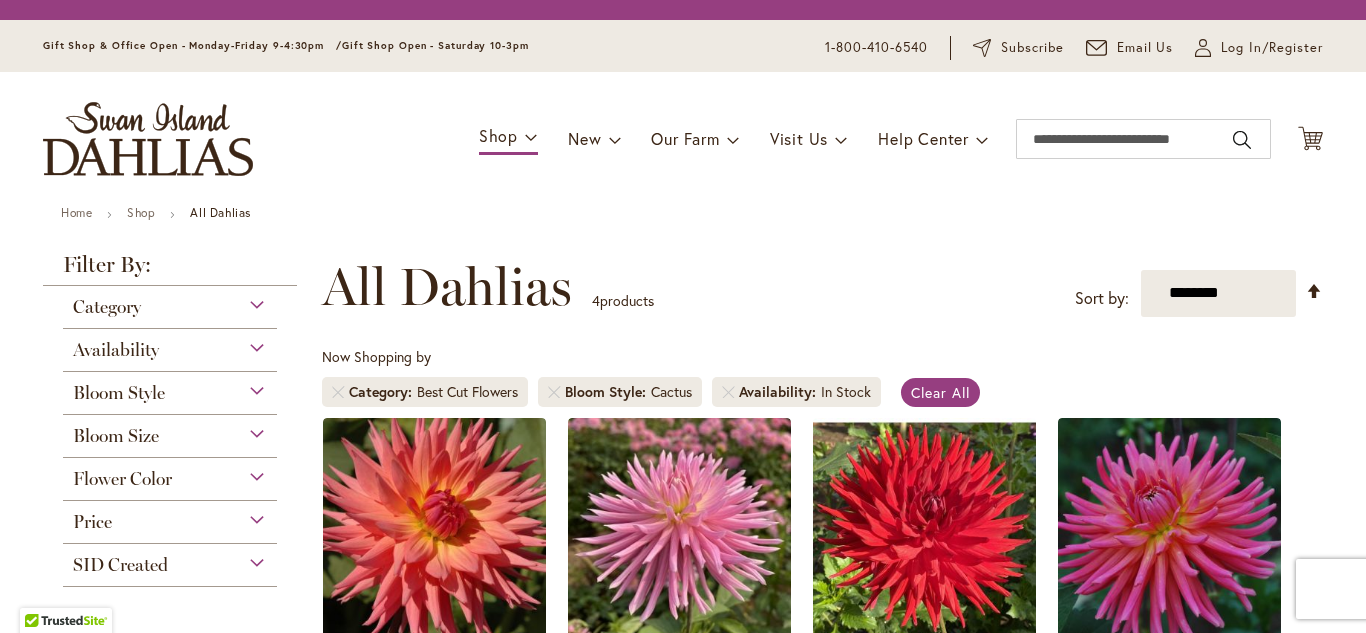 scroll, scrollTop: 0, scrollLeft: 0, axis: both 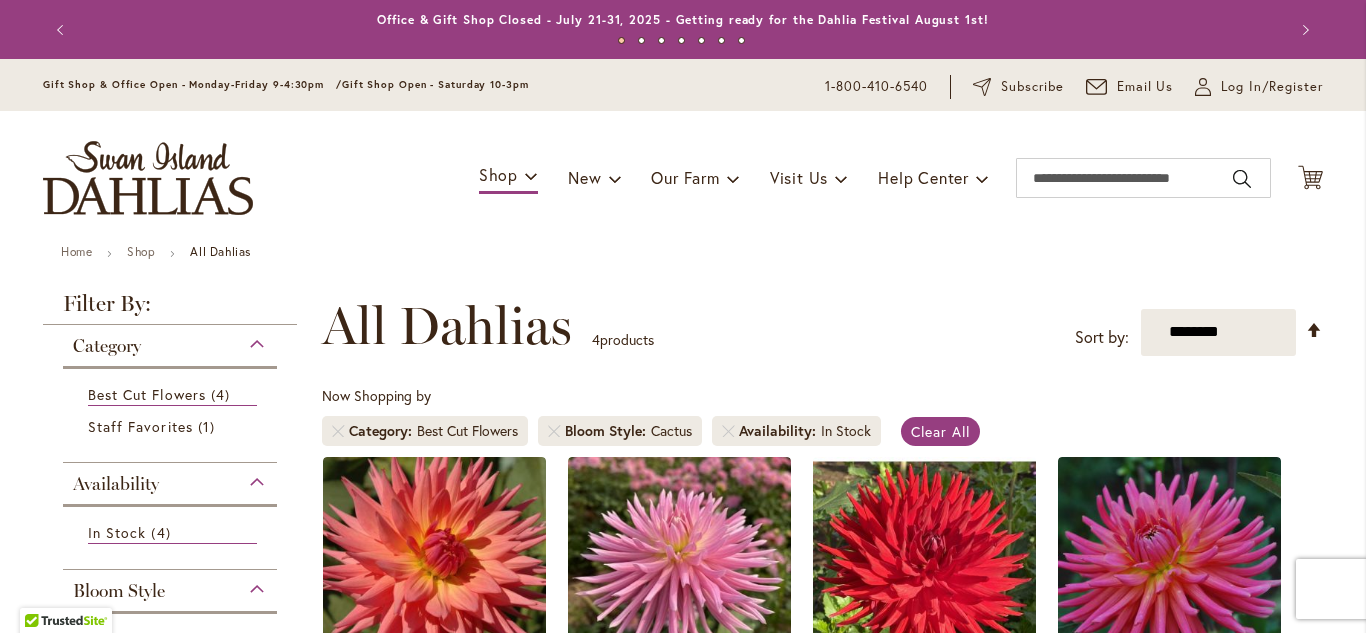 click on "Home
Shop
All Dahlias
New Best Sellers Staff Favorites Collections Best Cut Flowers
Filter by:
Filter By:
Category
Best Cut Flowers 4 1" at bounding box center (683, 1035) 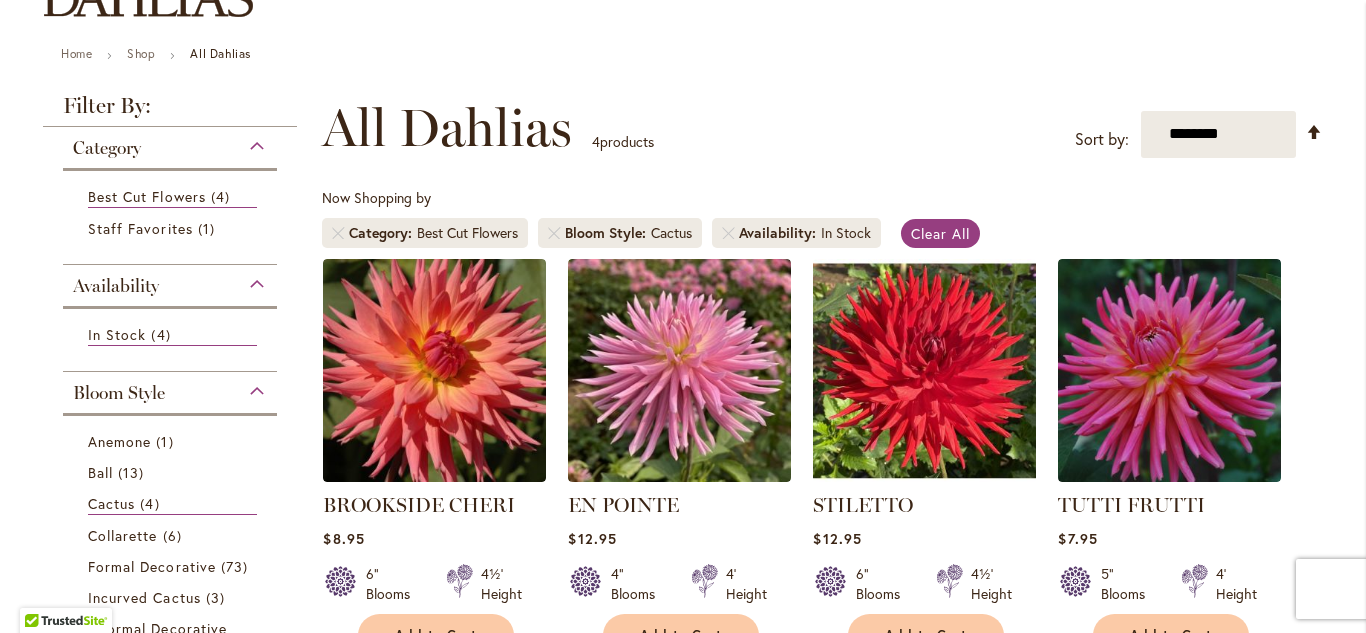 scroll, scrollTop: 320, scrollLeft: 0, axis: vertical 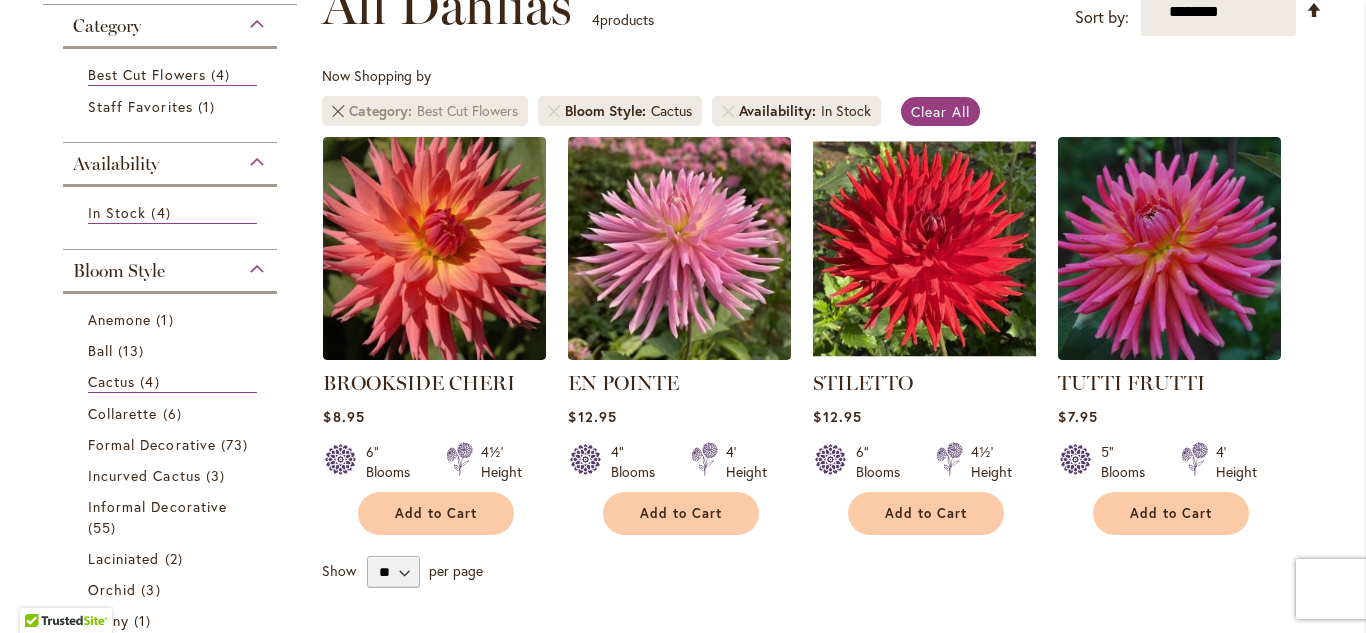 click at bounding box center (338, 111) 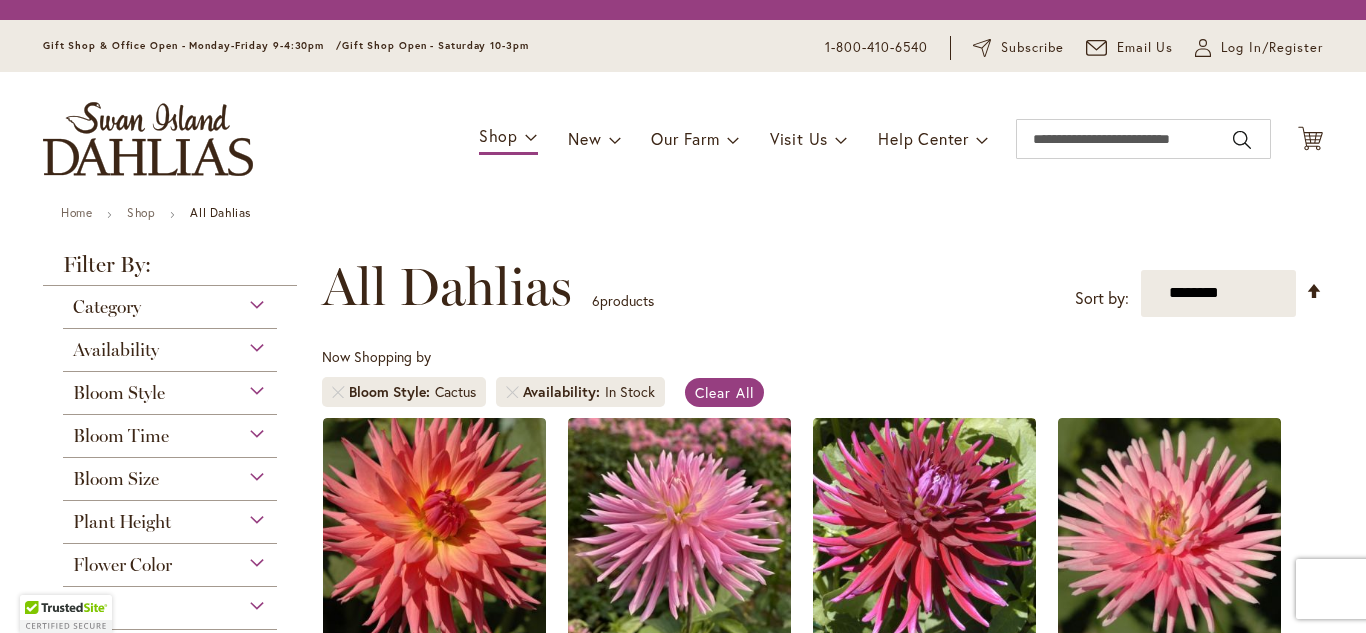 scroll, scrollTop: 0, scrollLeft: 0, axis: both 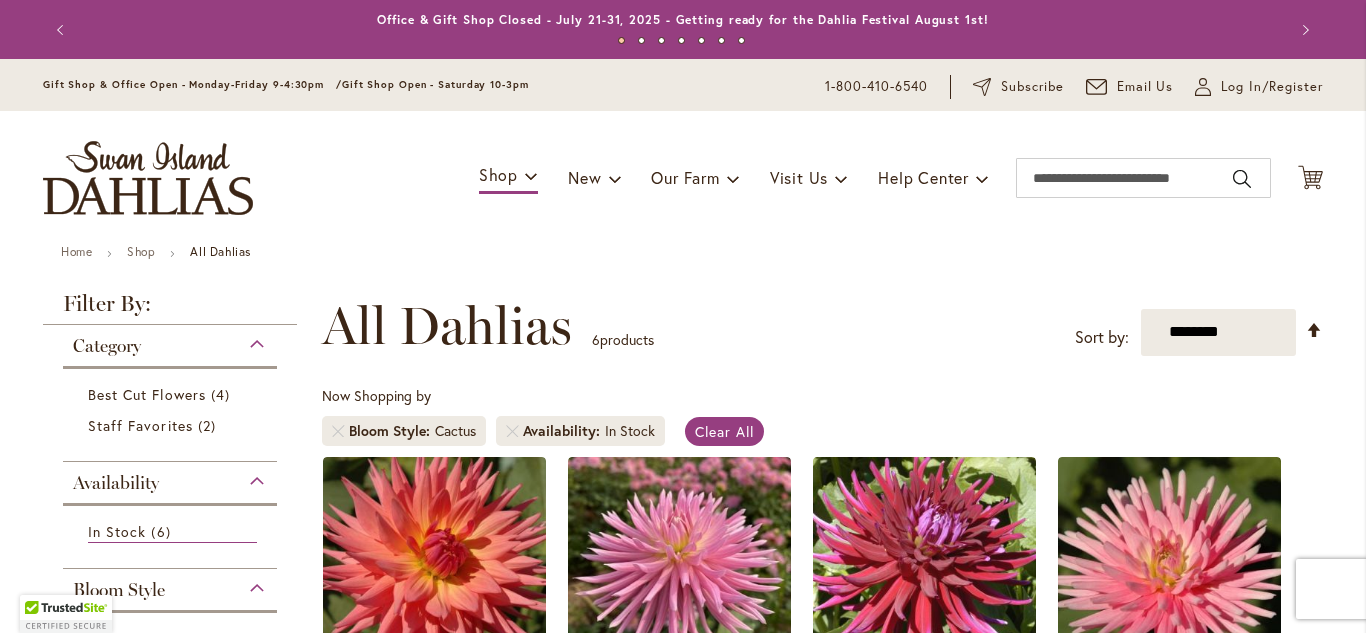 click on "**********" at bounding box center (822, 326) 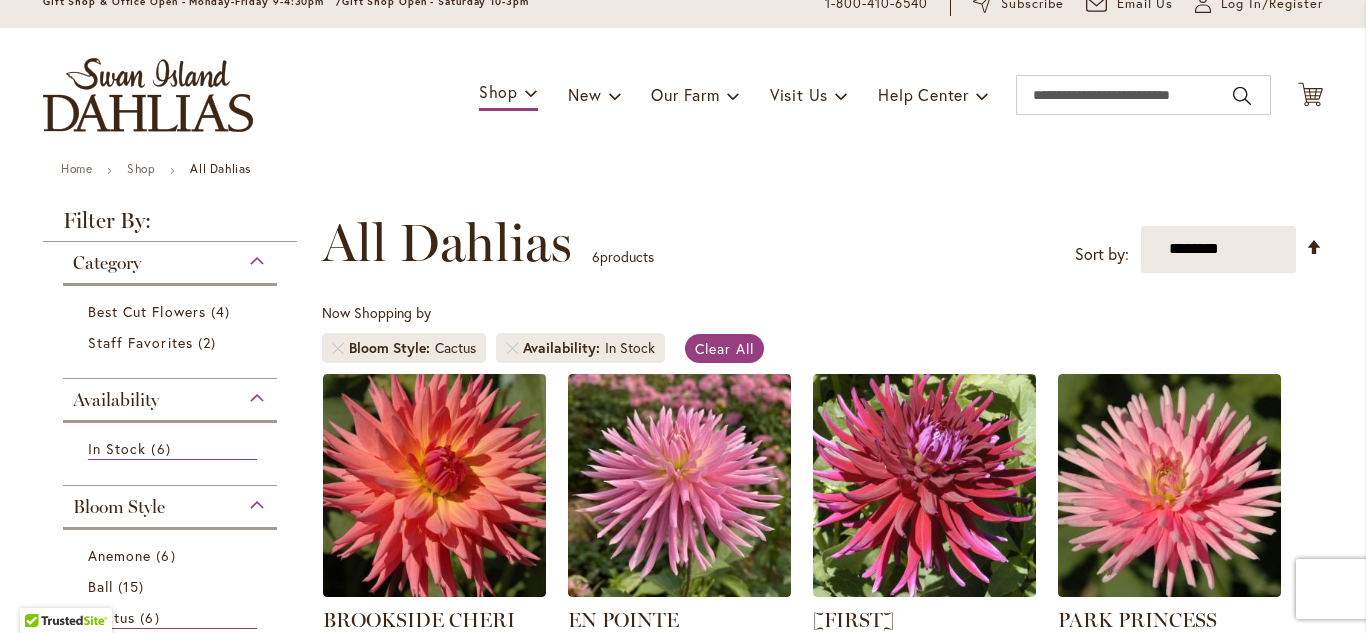 scroll, scrollTop: 80, scrollLeft: 0, axis: vertical 